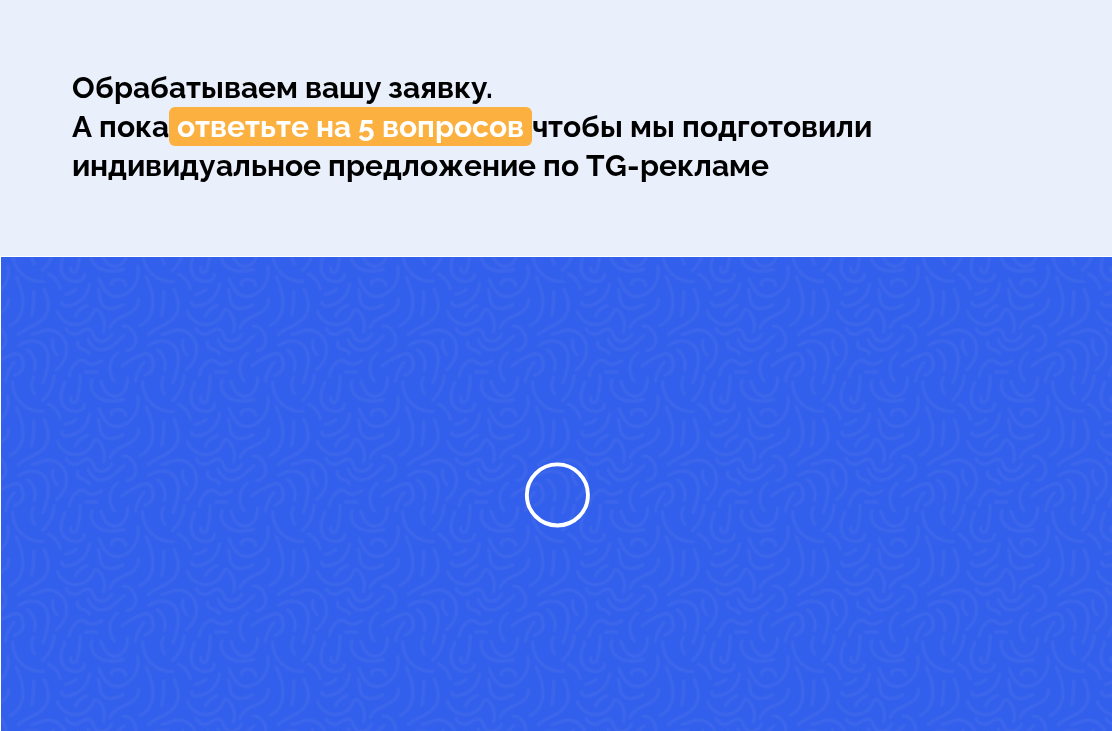 scroll, scrollTop: 0, scrollLeft: 0, axis: both 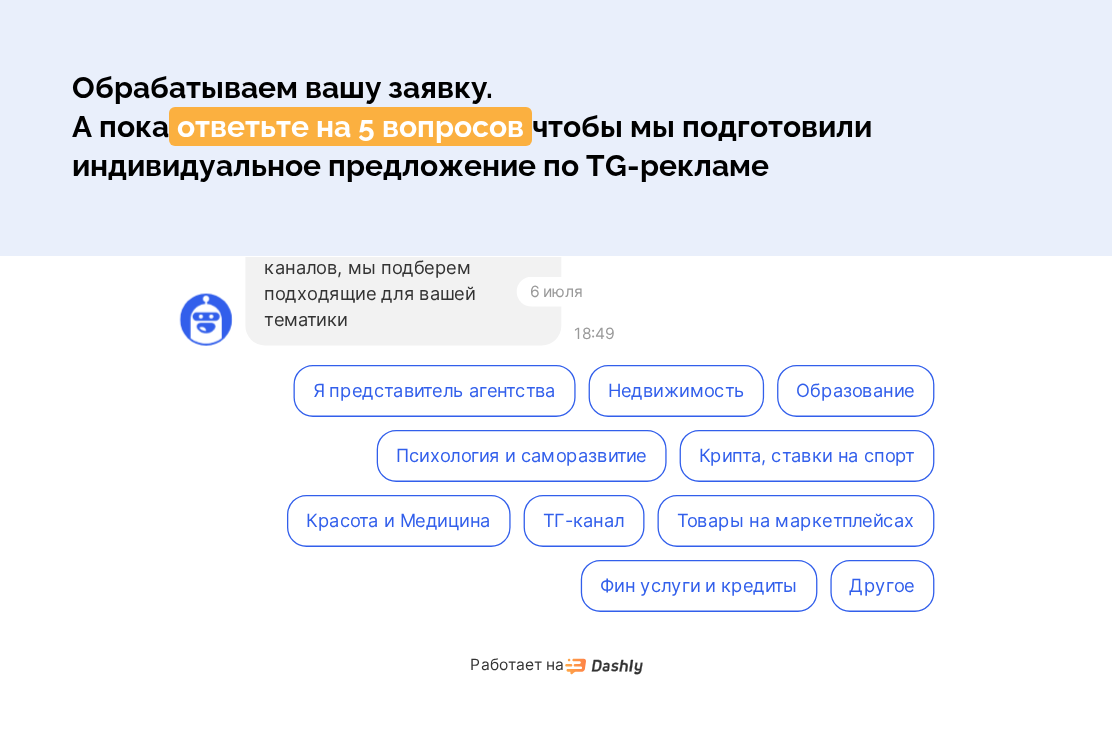 click on "Крипта, ставки на спорт" at bounding box center [806, 455] 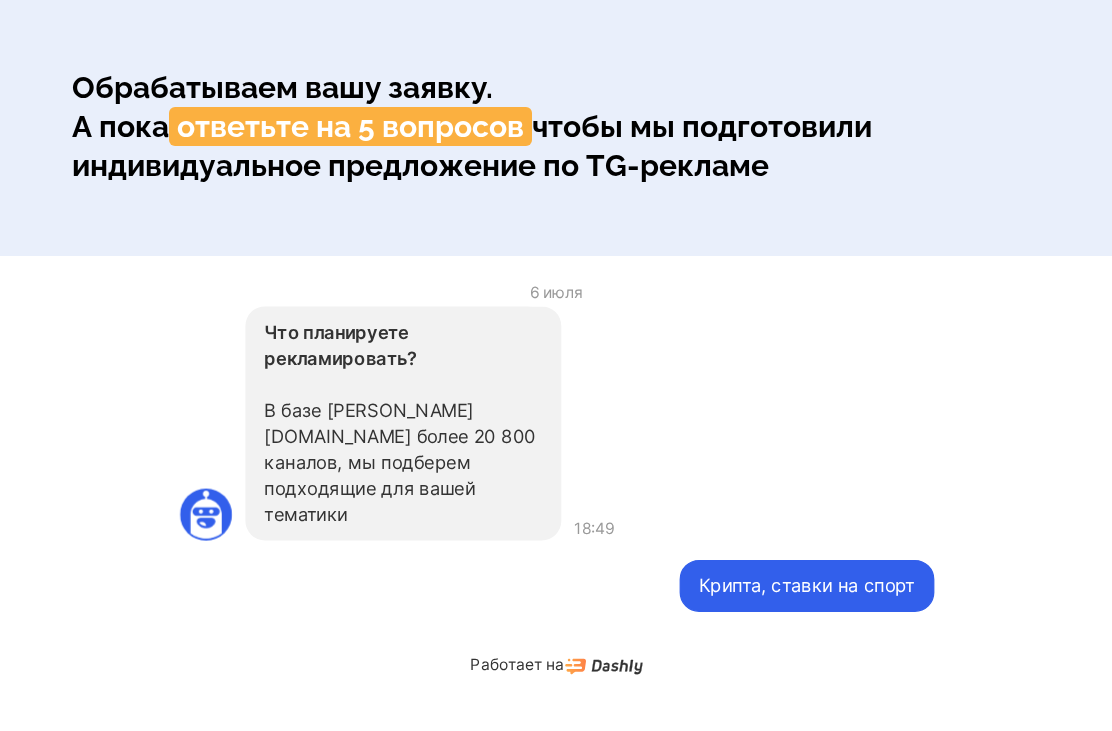 scroll, scrollTop: 6, scrollLeft: 0, axis: vertical 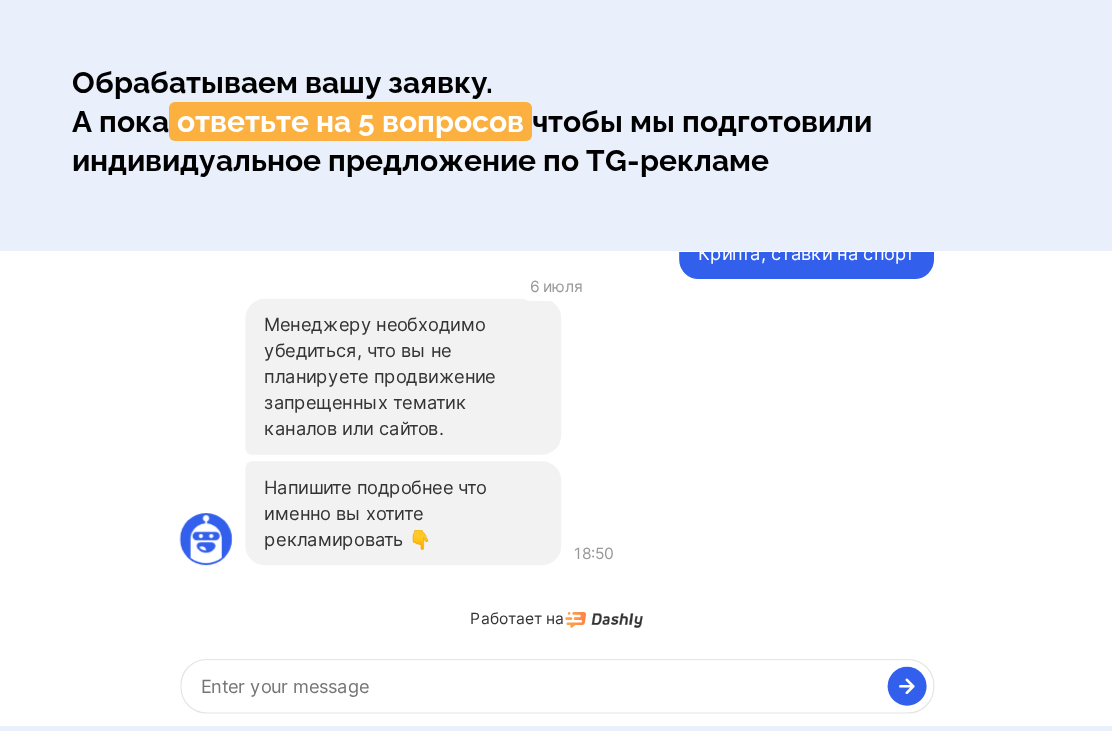 click at bounding box center (556, 686) 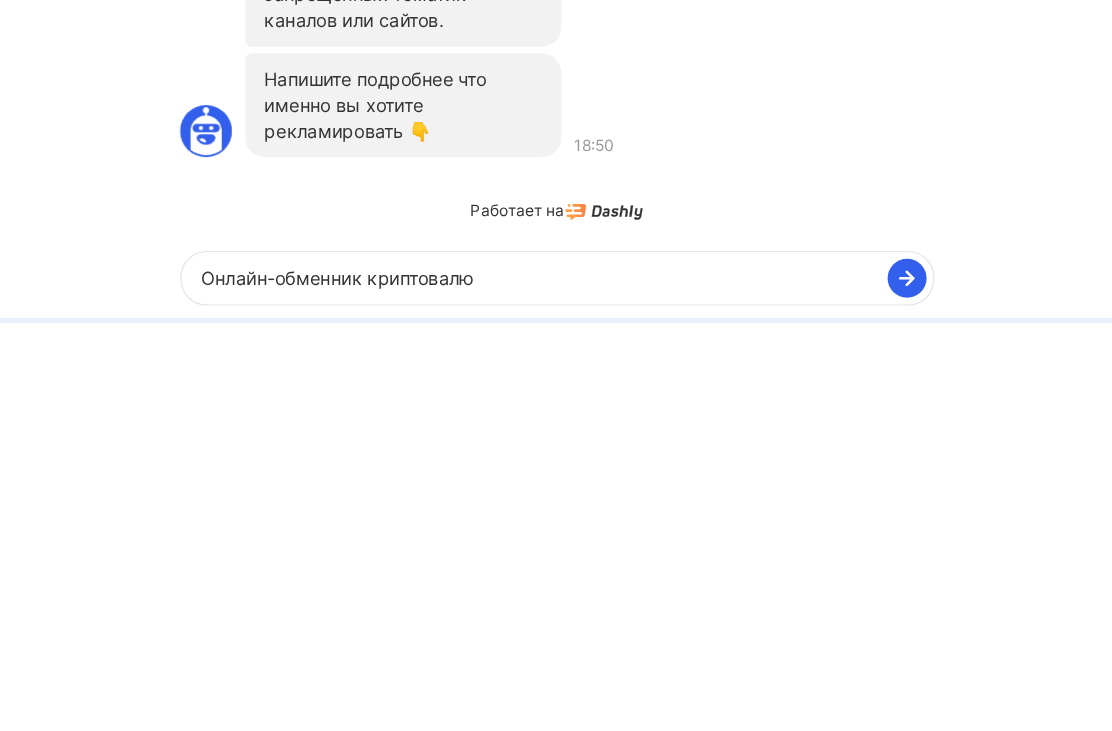 type on "Онлайн-обменник криптовалют" 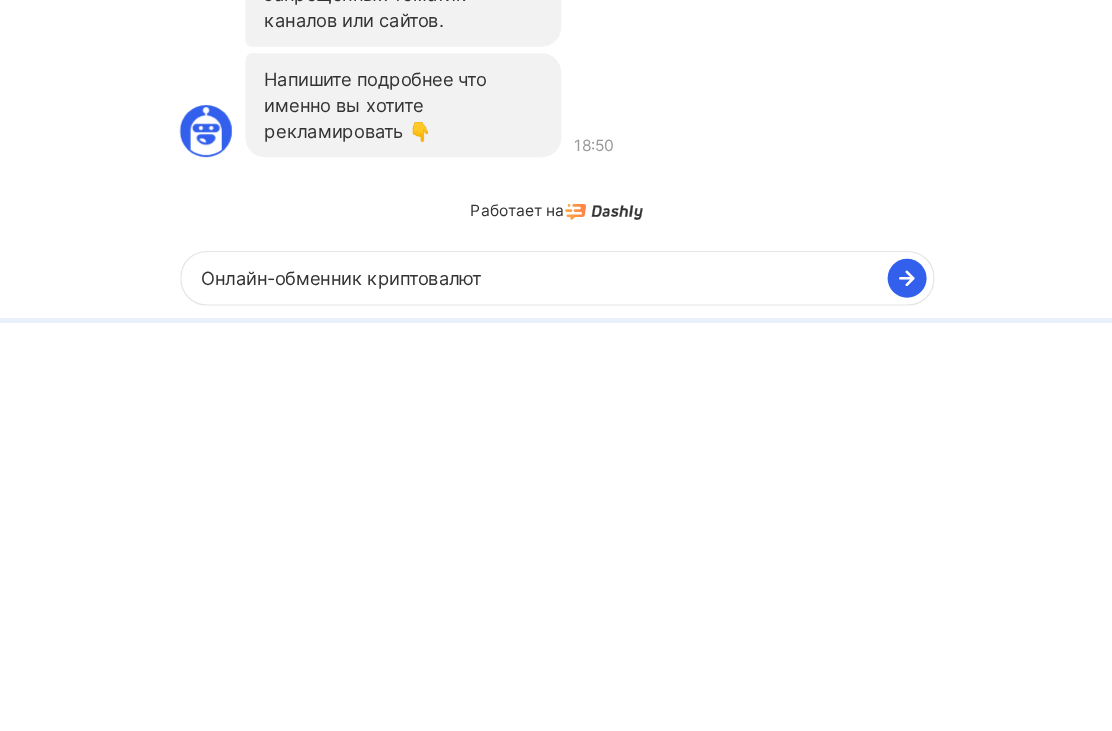 click at bounding box center [907, 279] 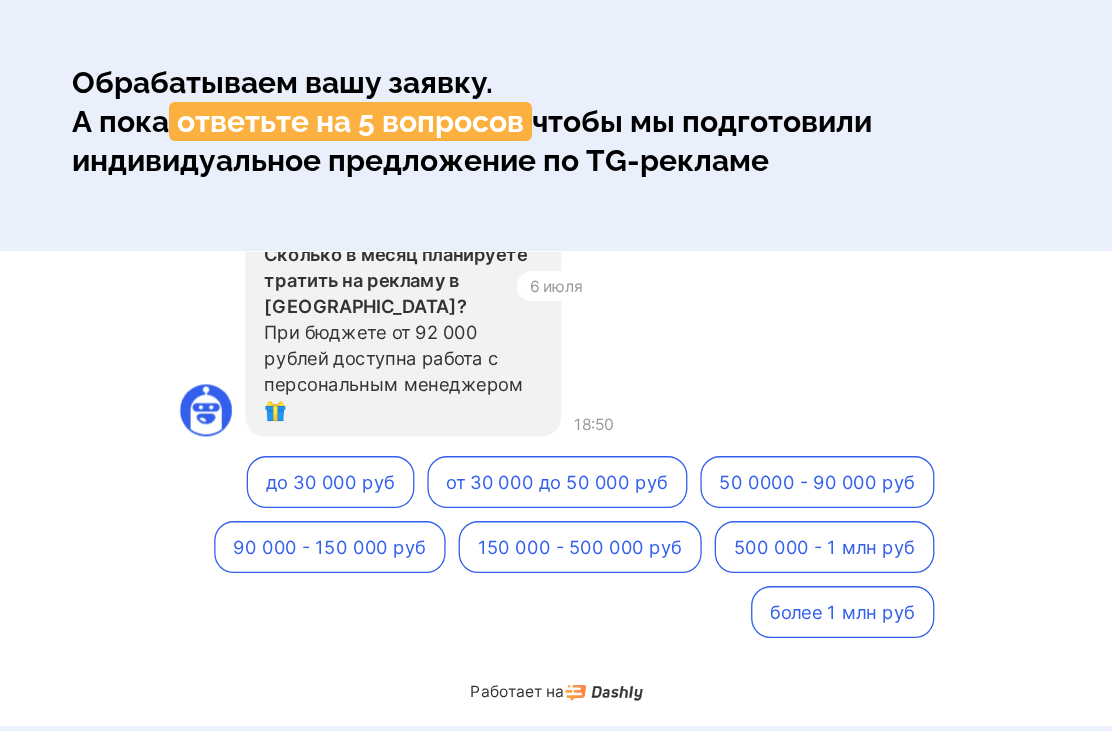 scroll, scrollTop: -17, scrollLeft: 0, axis: vertical 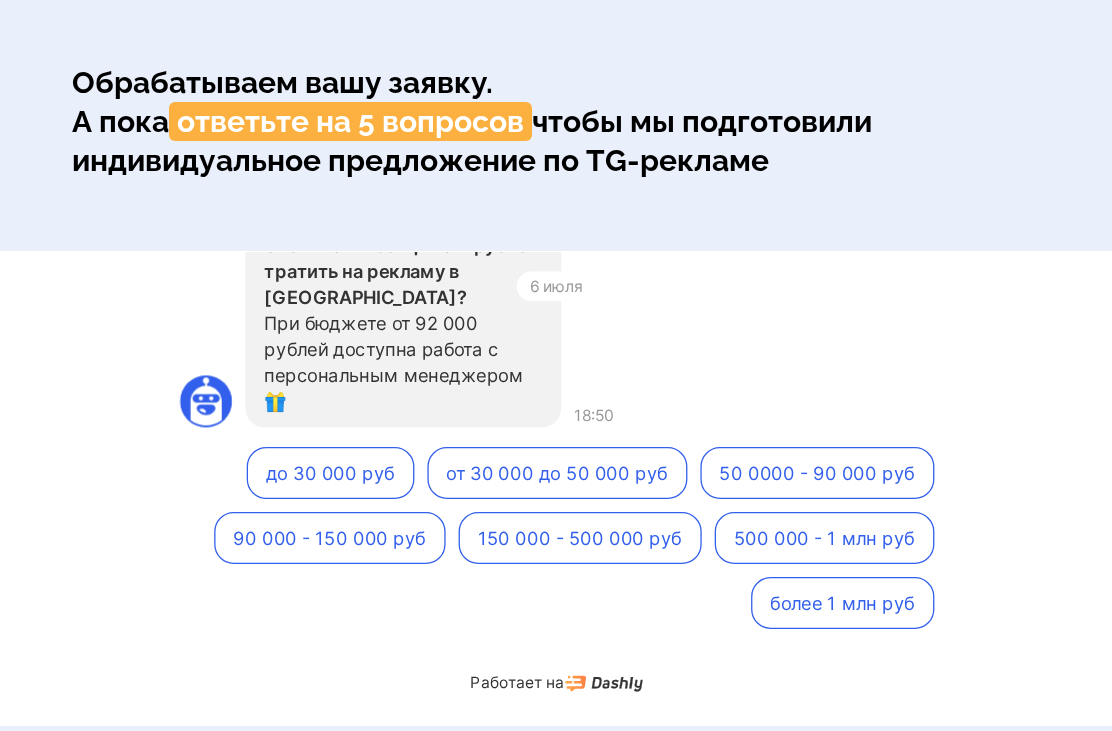 click on "90 000 - 150 000 руб" at bounding box center (329, 537) 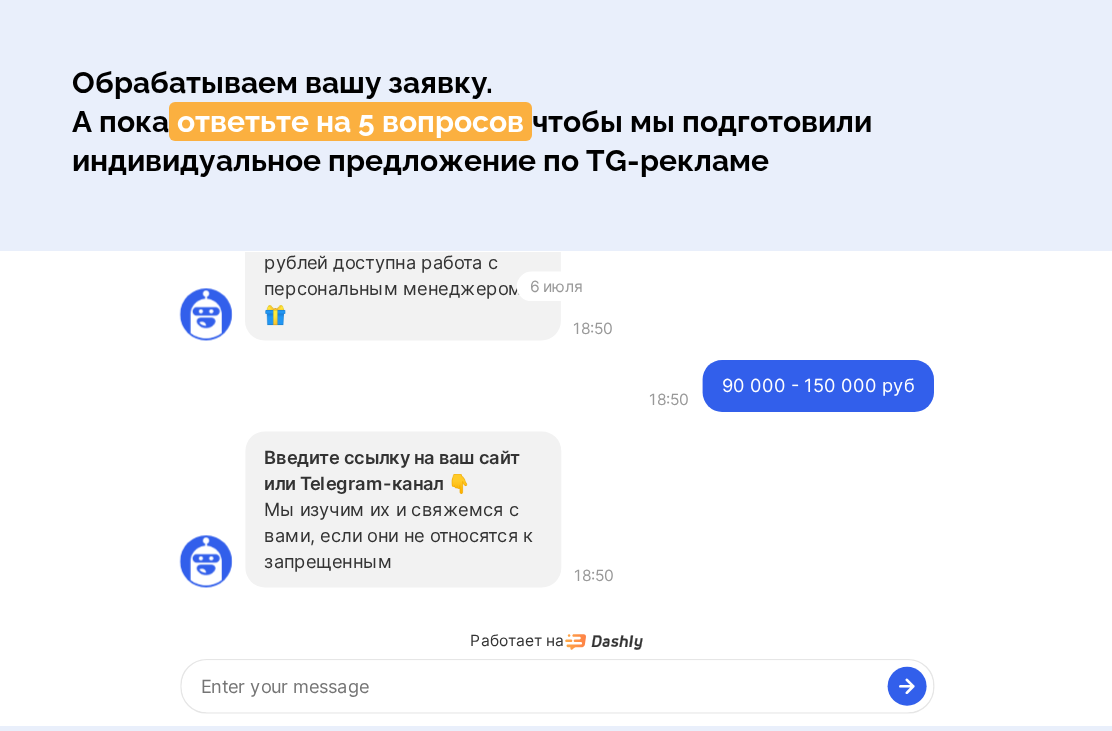 scroll, scrollTop: 0, scrollLeft: 0, axis: both 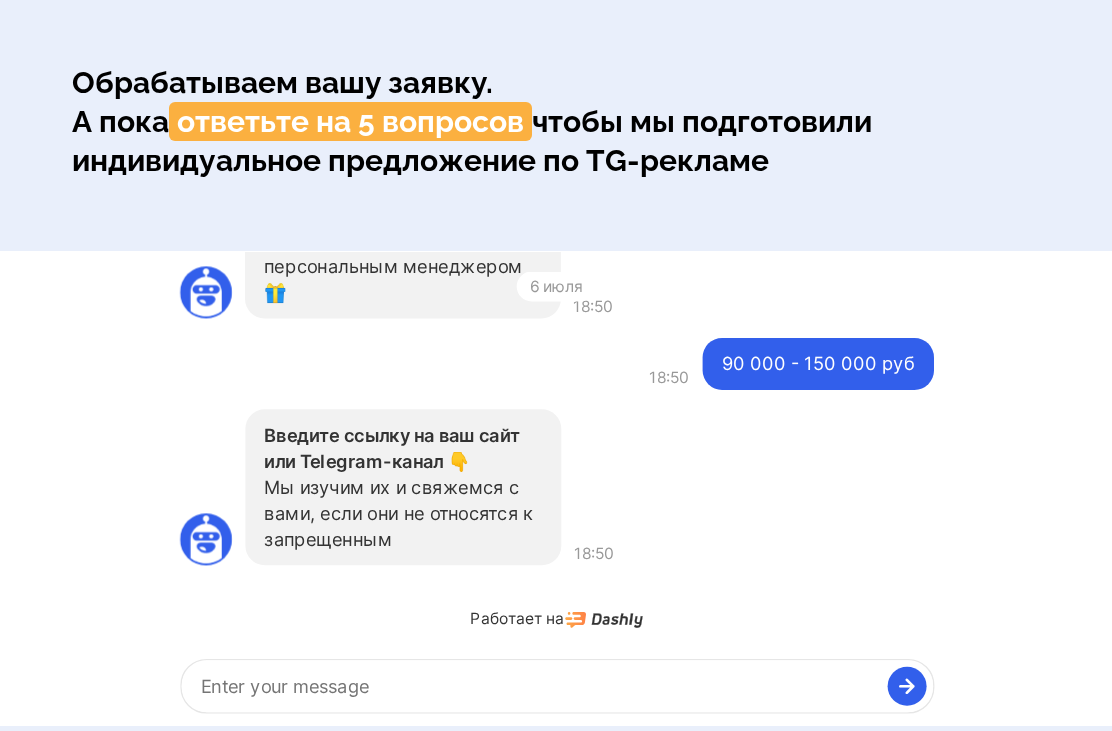 click at bounding box center [556, 686] 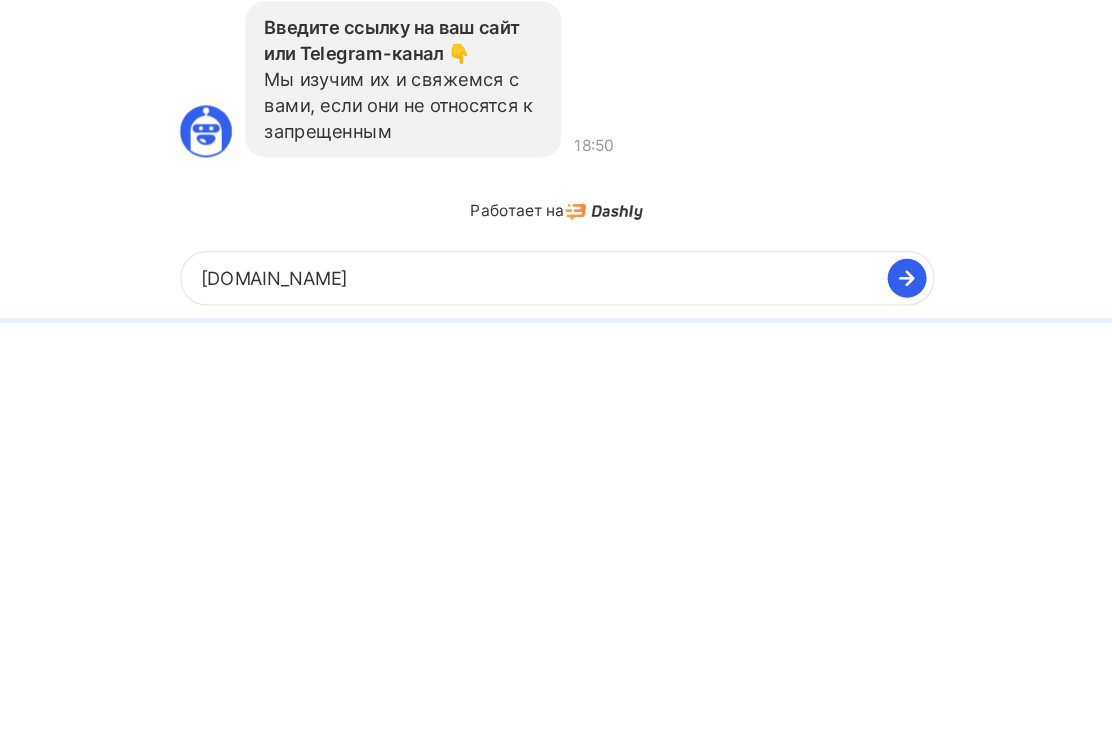 type on "[DOMAIN_NAME]" 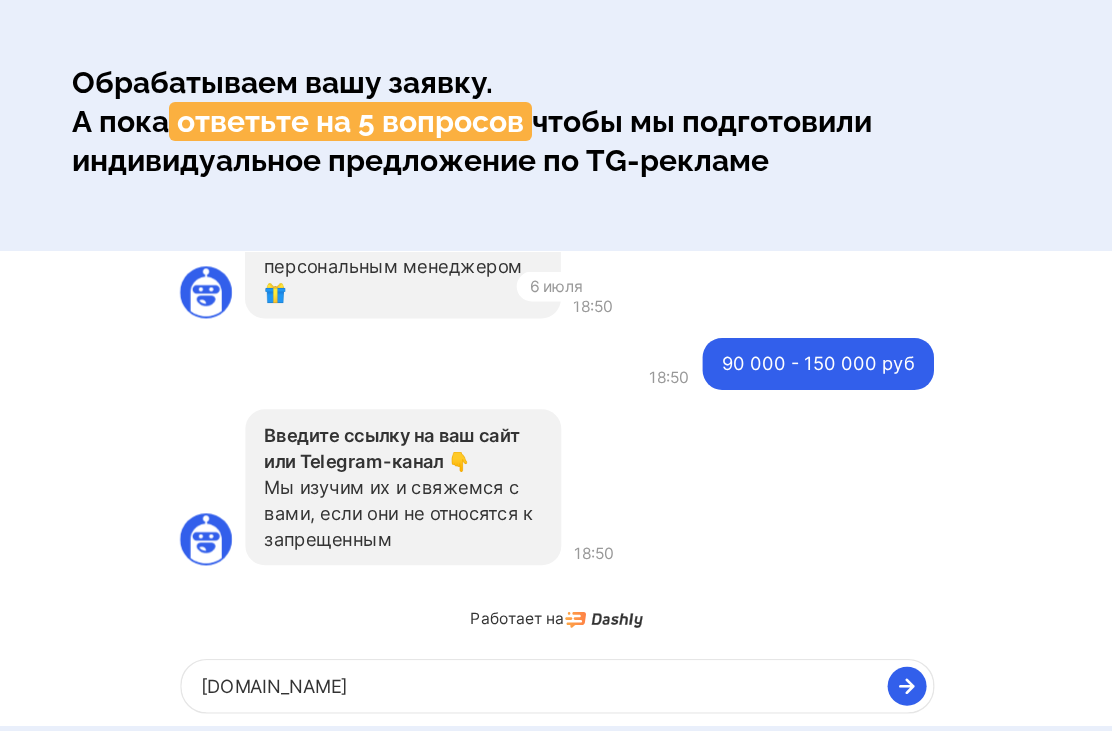 click at bounding box center (907, 686) 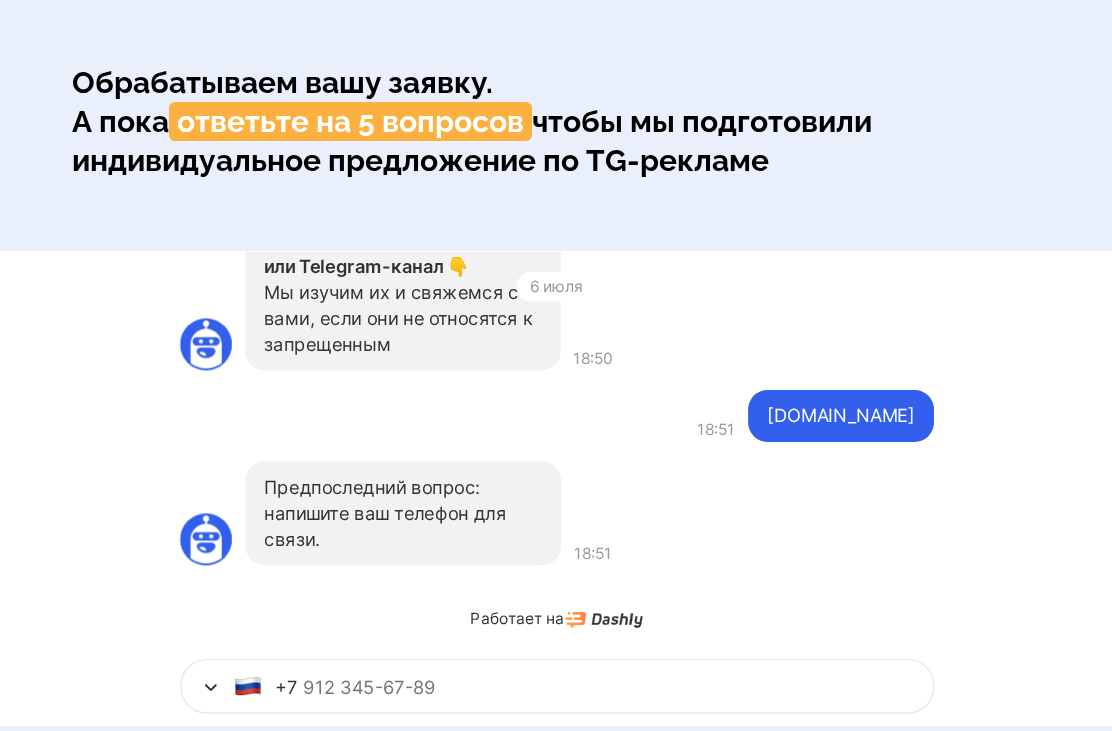 click at bounding box center [617, 686] 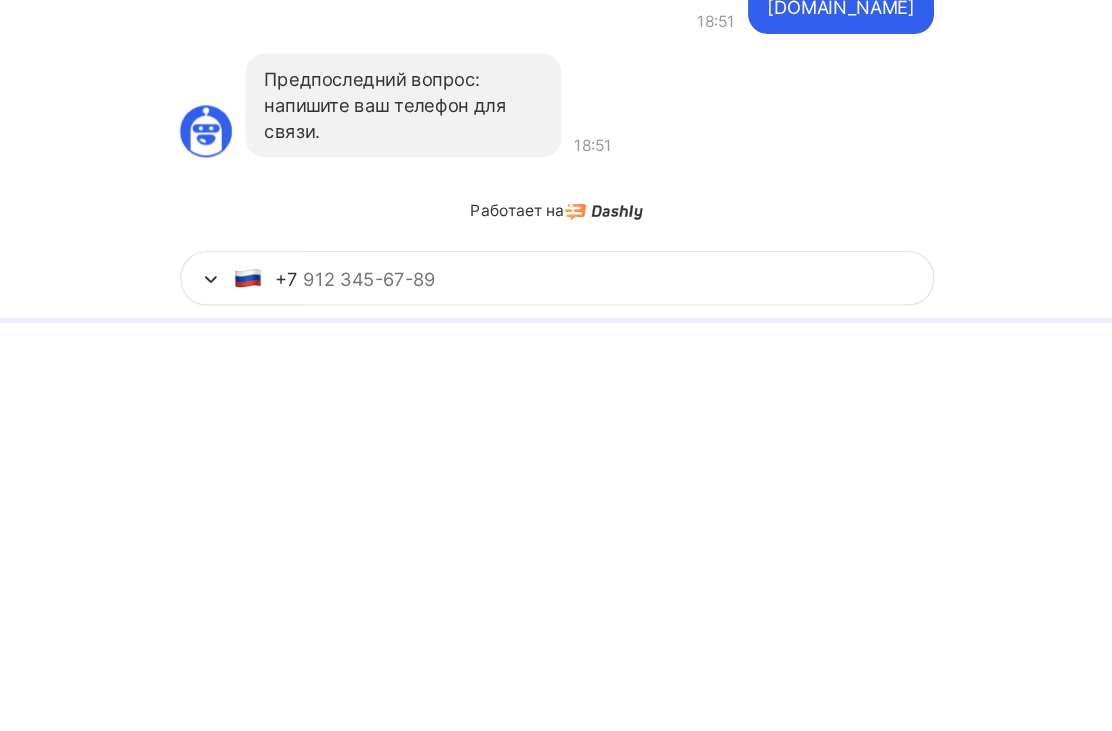 click on "+ 7" at bounding box center (248, 278) 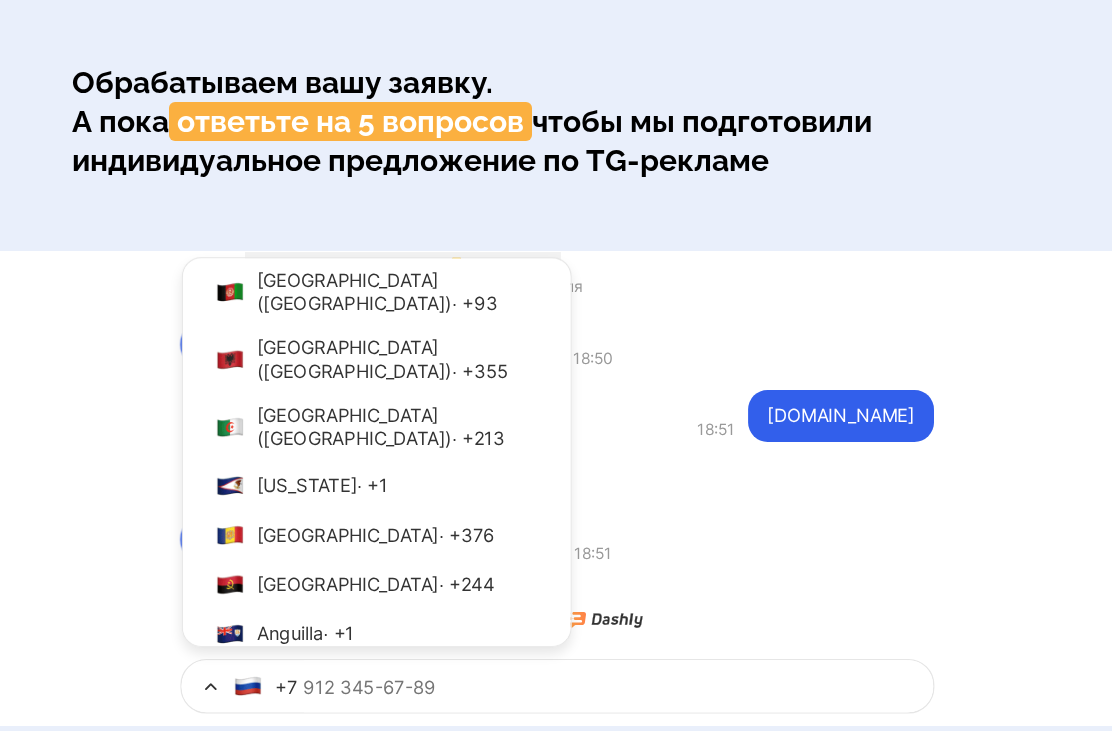 click at bounding box center [617, 686] 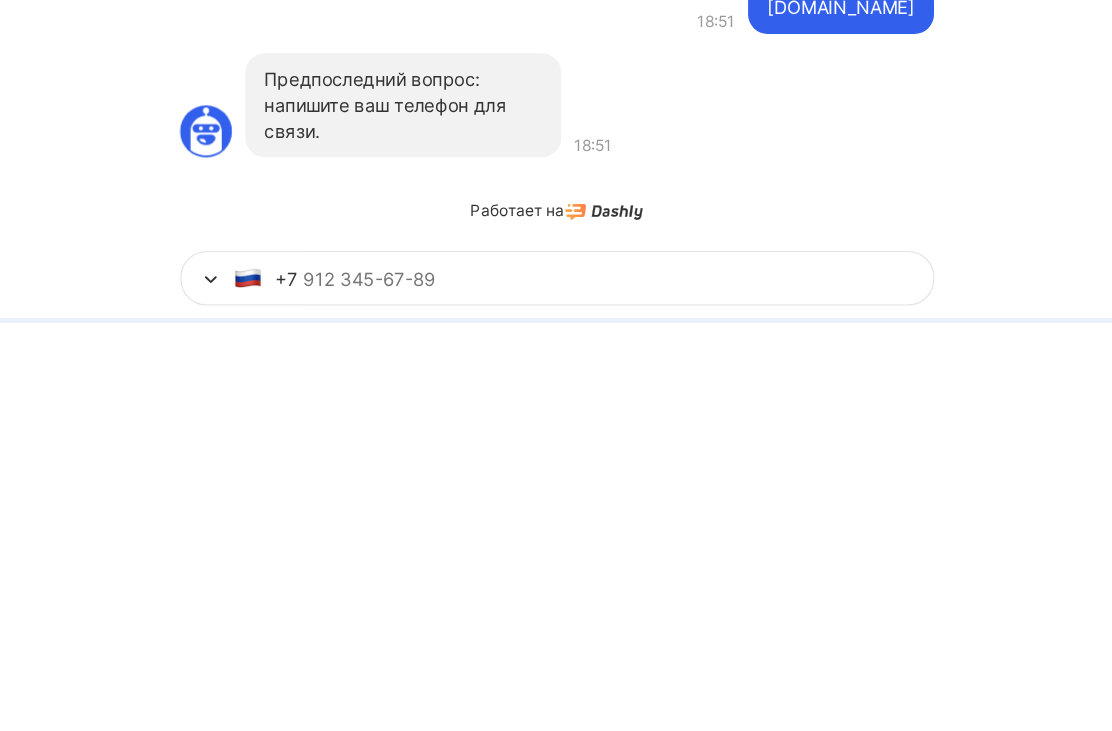 click at bounding box center (247, 278) 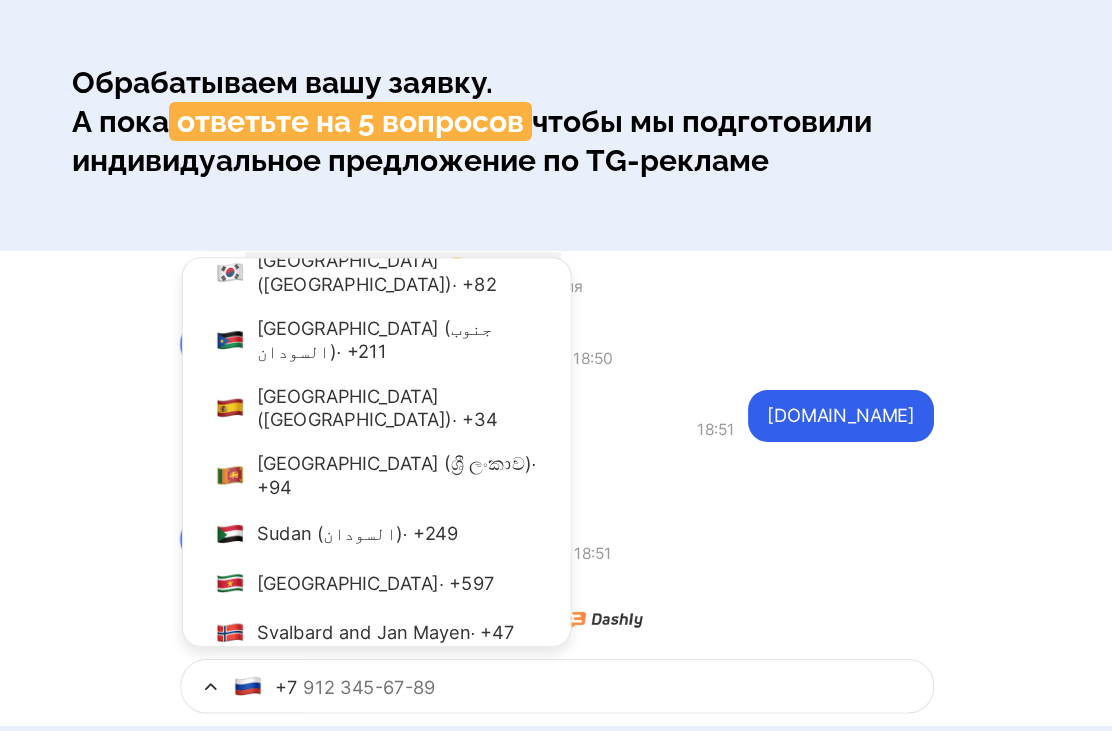 scroll, scrollTop: 8966, scrollLeft: 0, axis: vertical 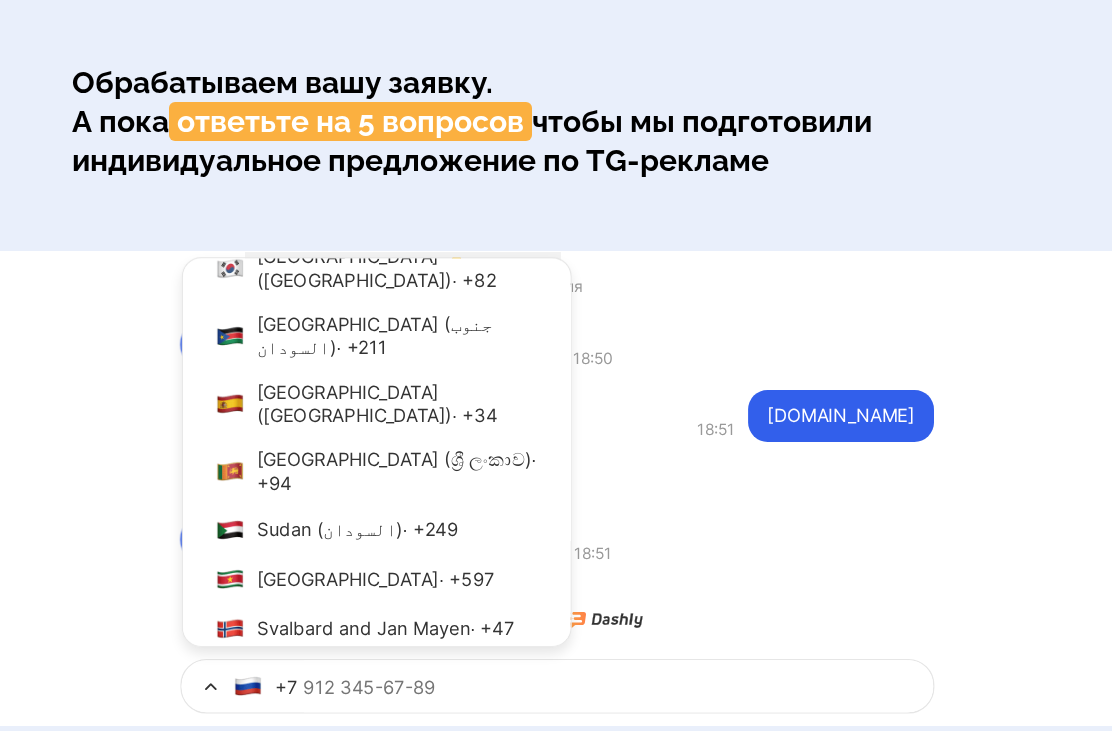 click on "[GEOGRAPHIC_DATA] (‫الإمارات العربية المتحدة‬‎)  · + 971" at bounding box center (397, 1870) 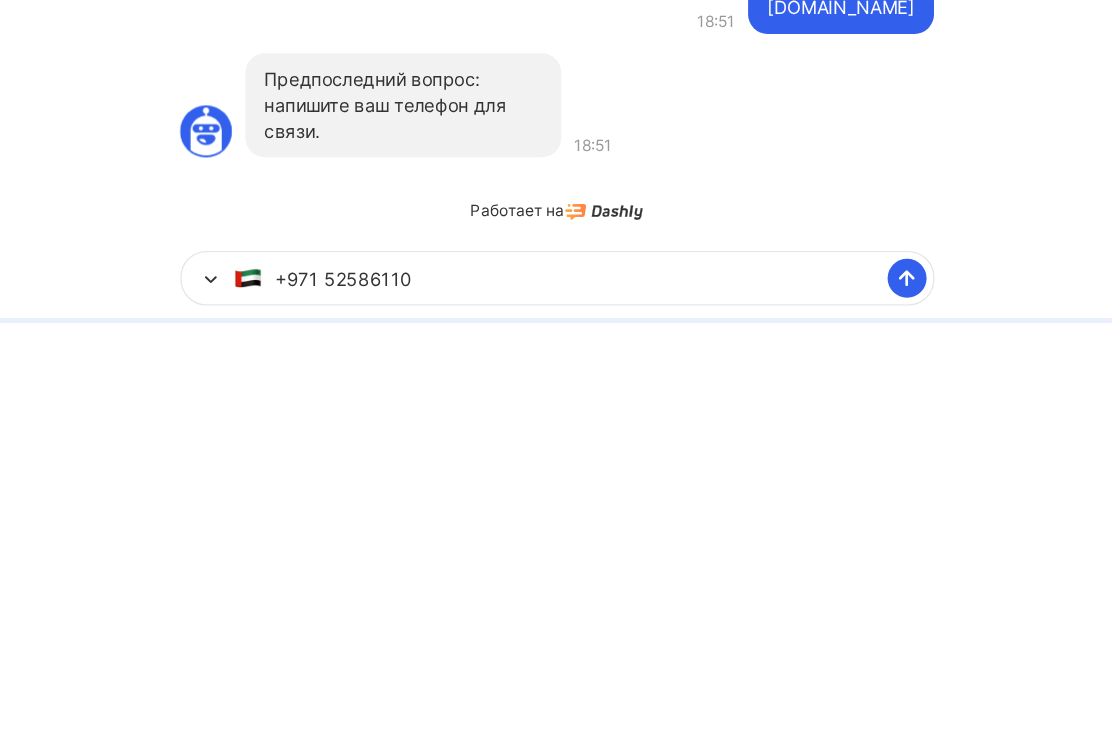 type on "525861102" 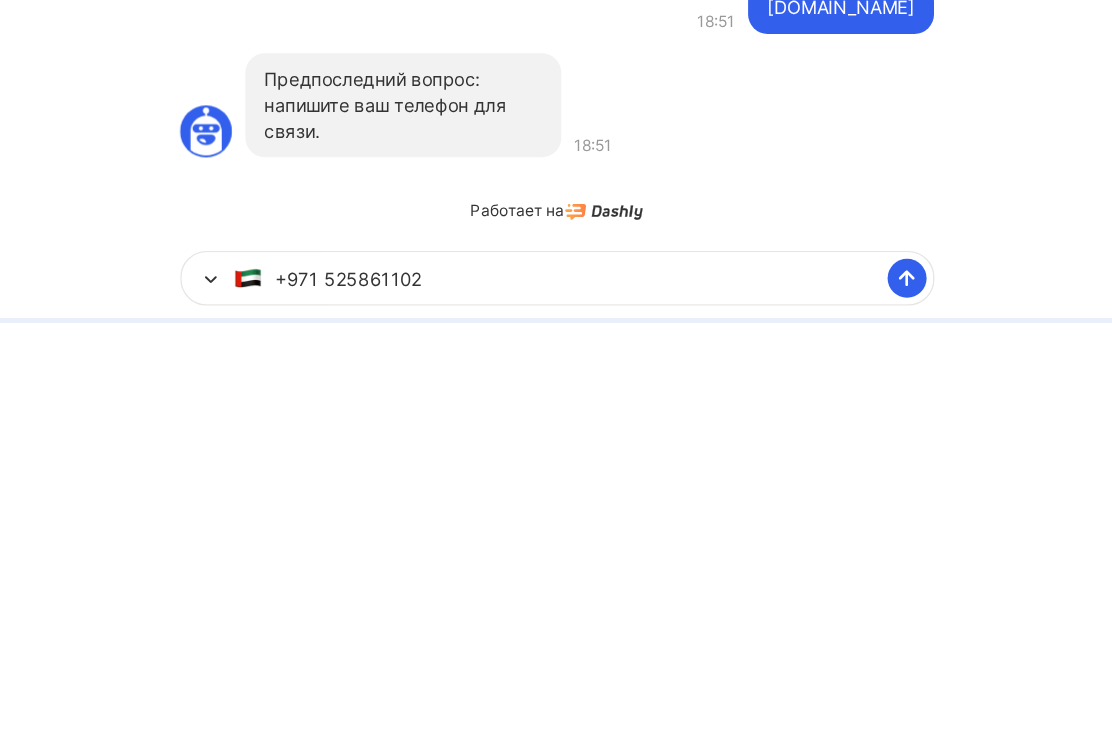click at bounding box center [907, 279] 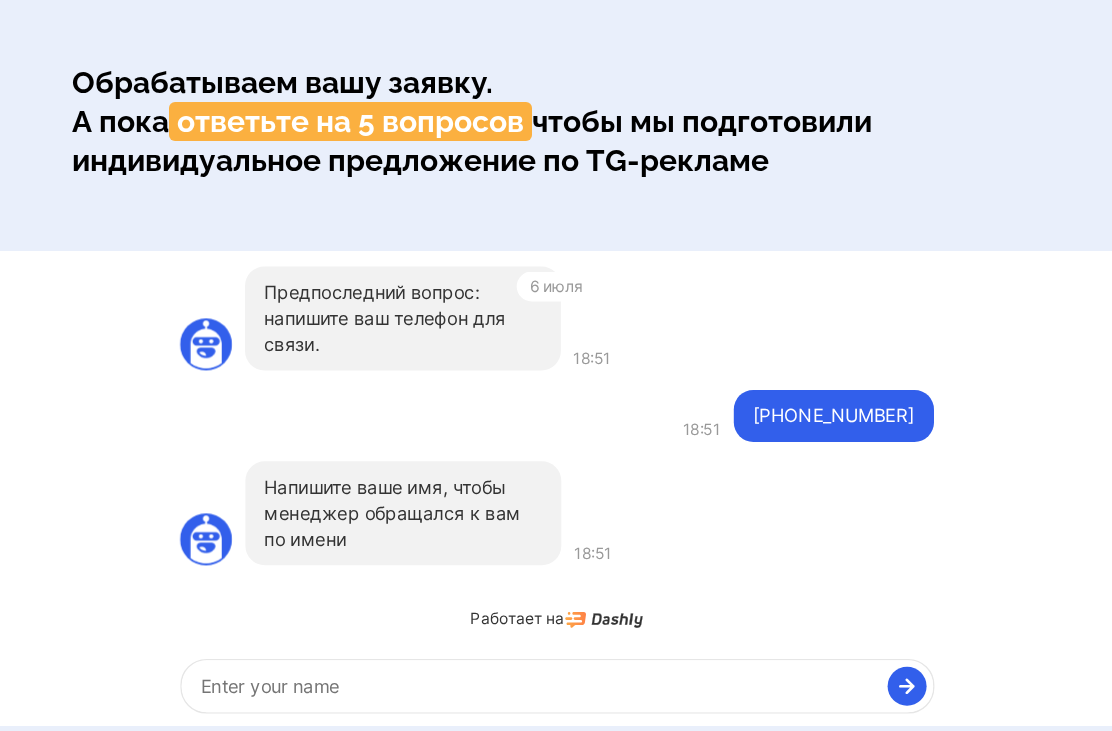 click at bounding box center (556, 686) 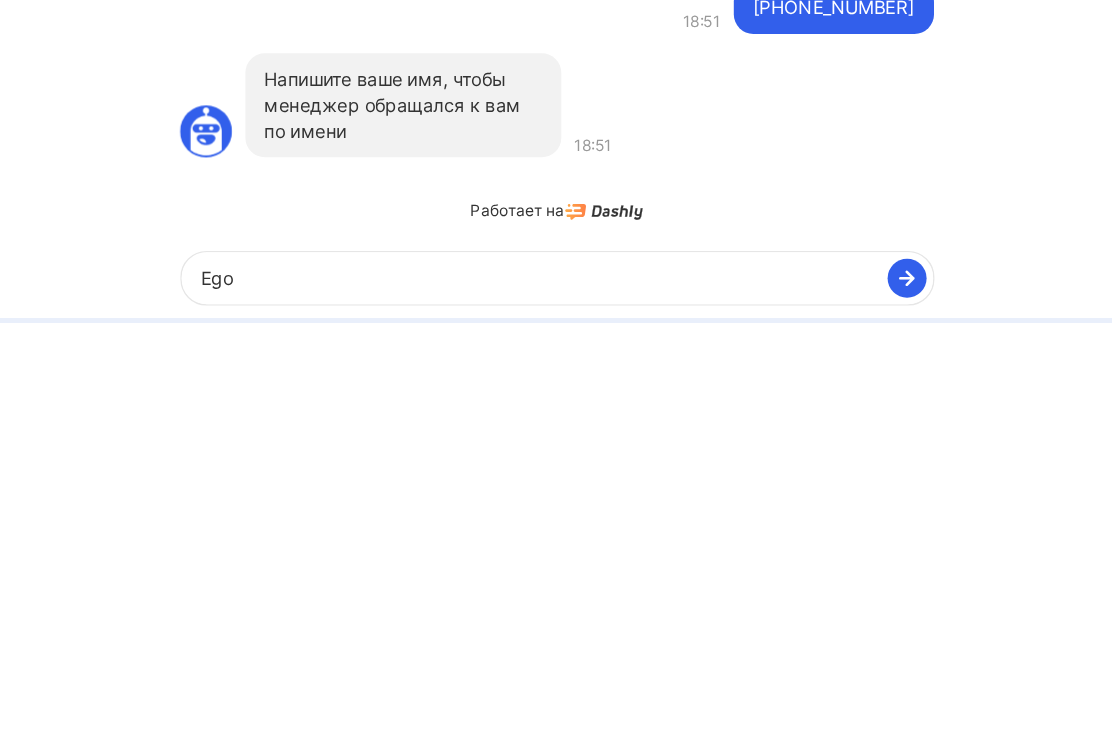 type on "Egor" 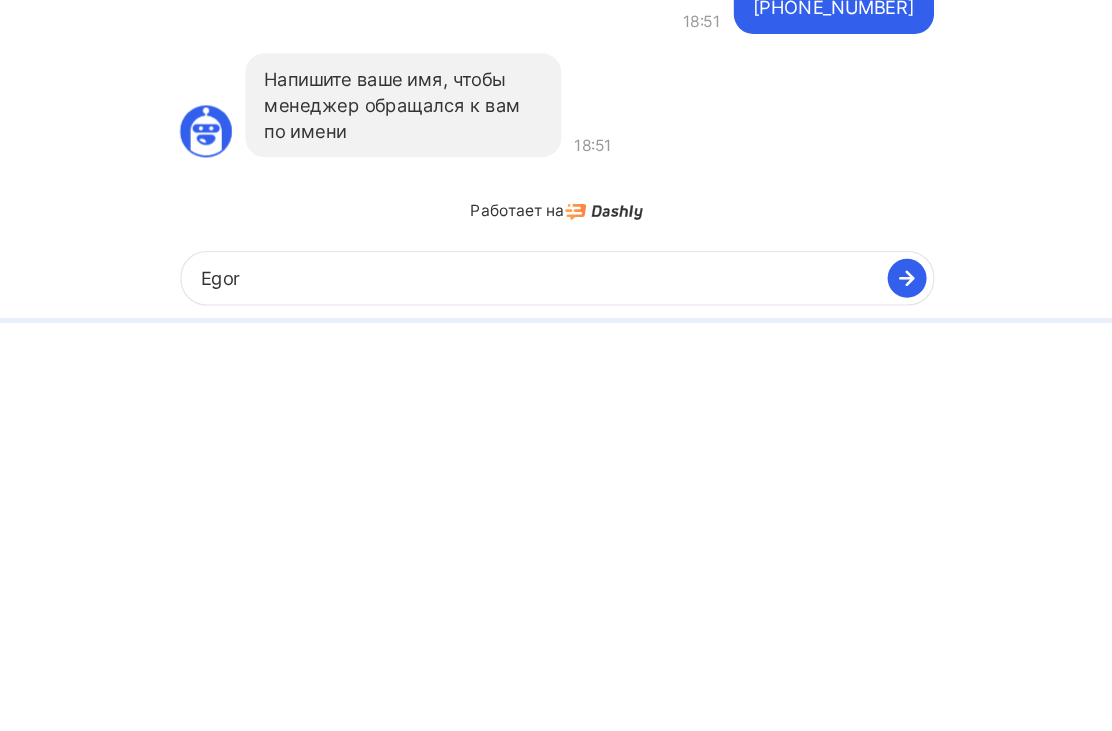 click at bounding box center (907, 279) 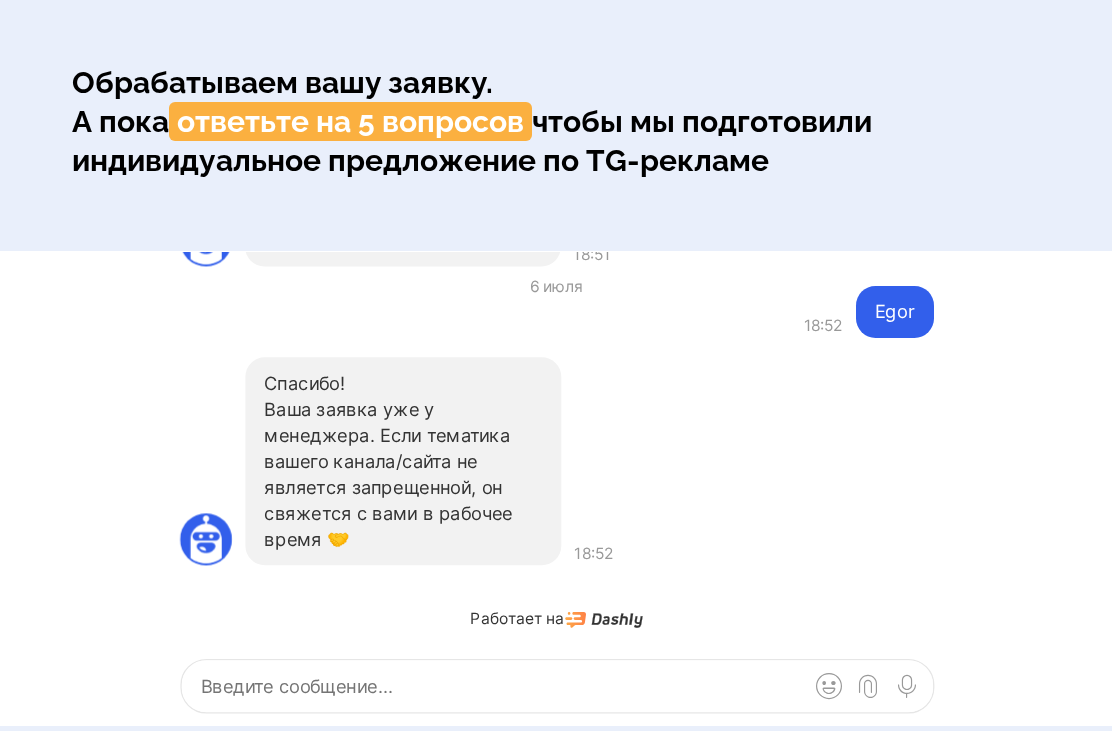 click at bounding box center (556, 686) 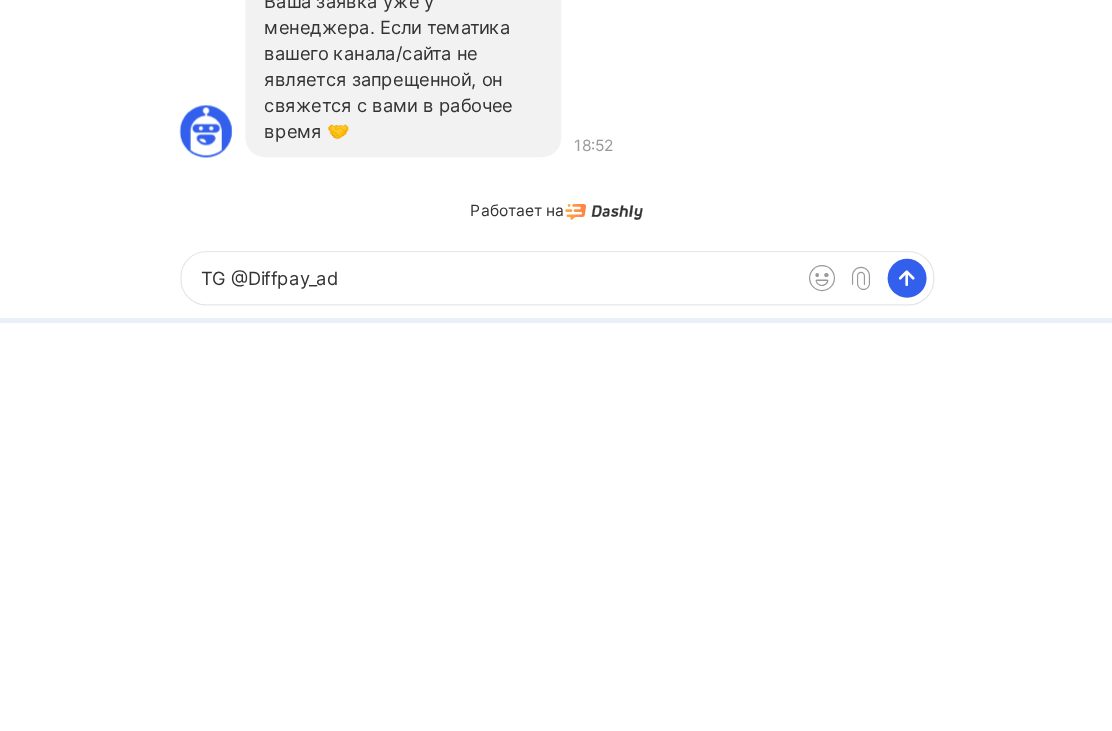 type on "TG @Diffpay_ad" 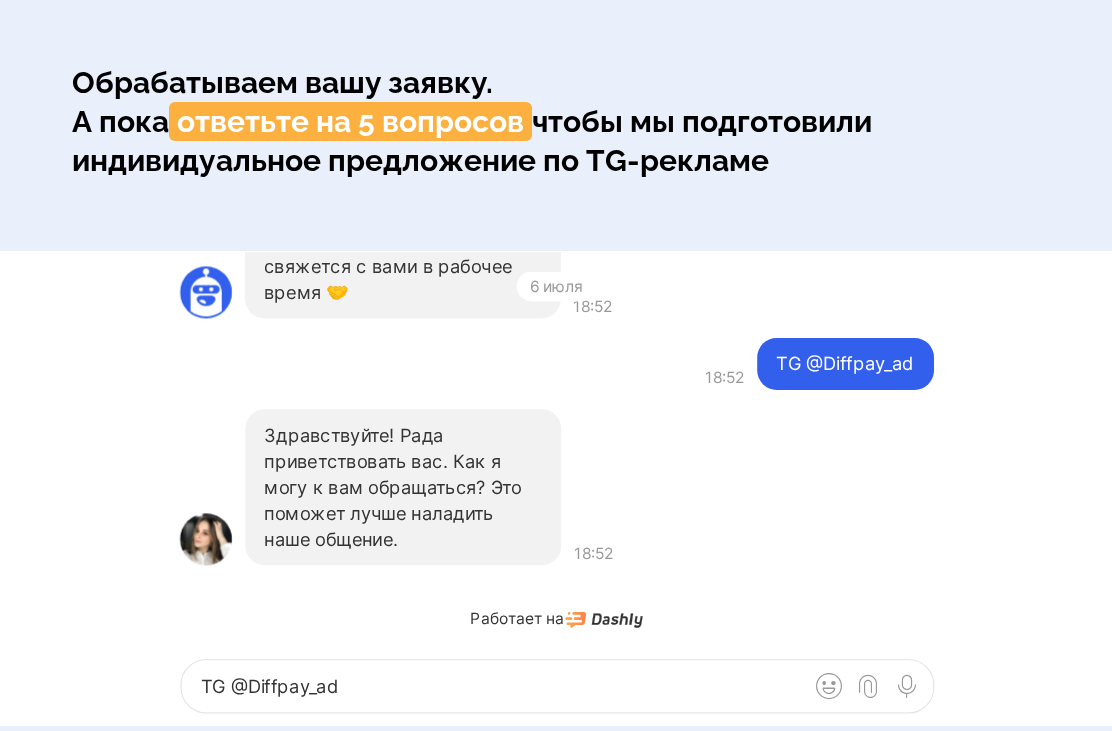 scroll, scrollTop: 0, scrollLeft: 0, axis: both 